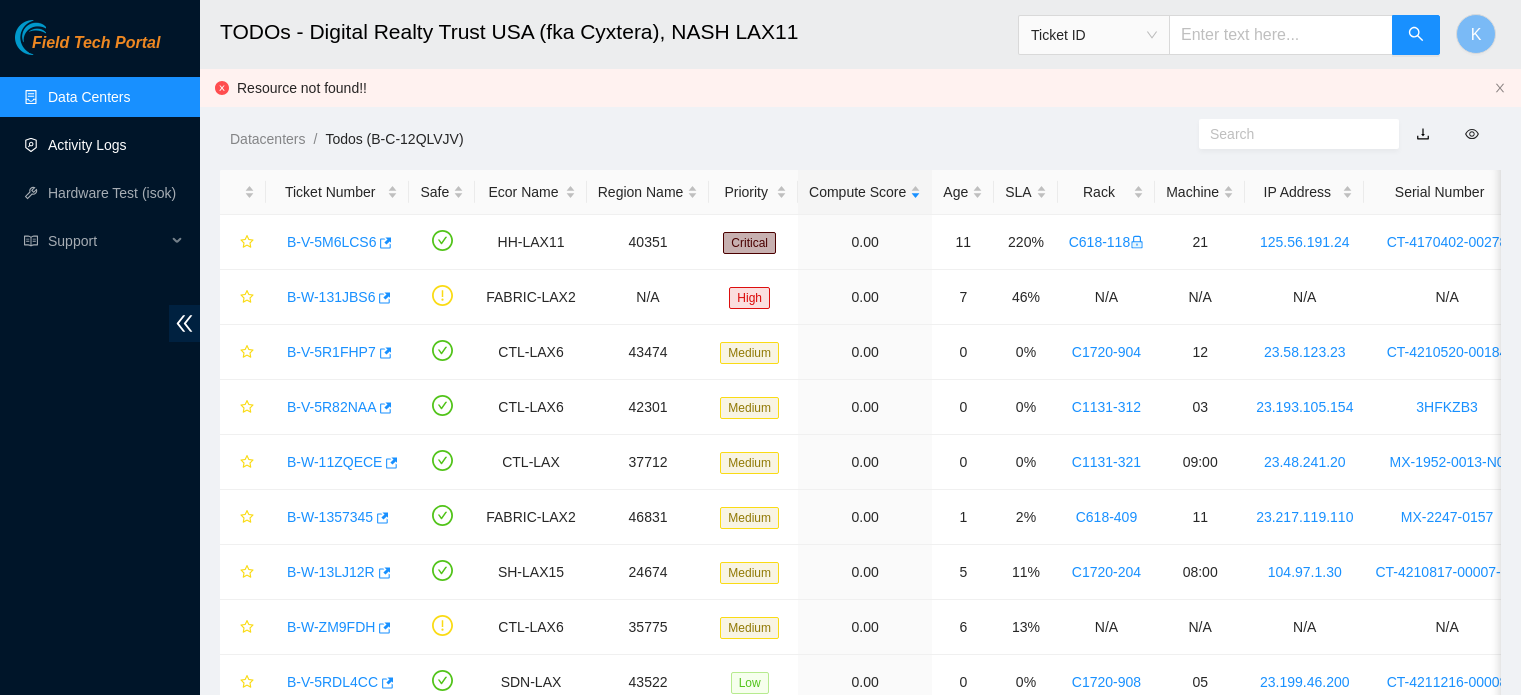 scroll, scrollTop: 108, scrollLeft: 0, axis: vertical 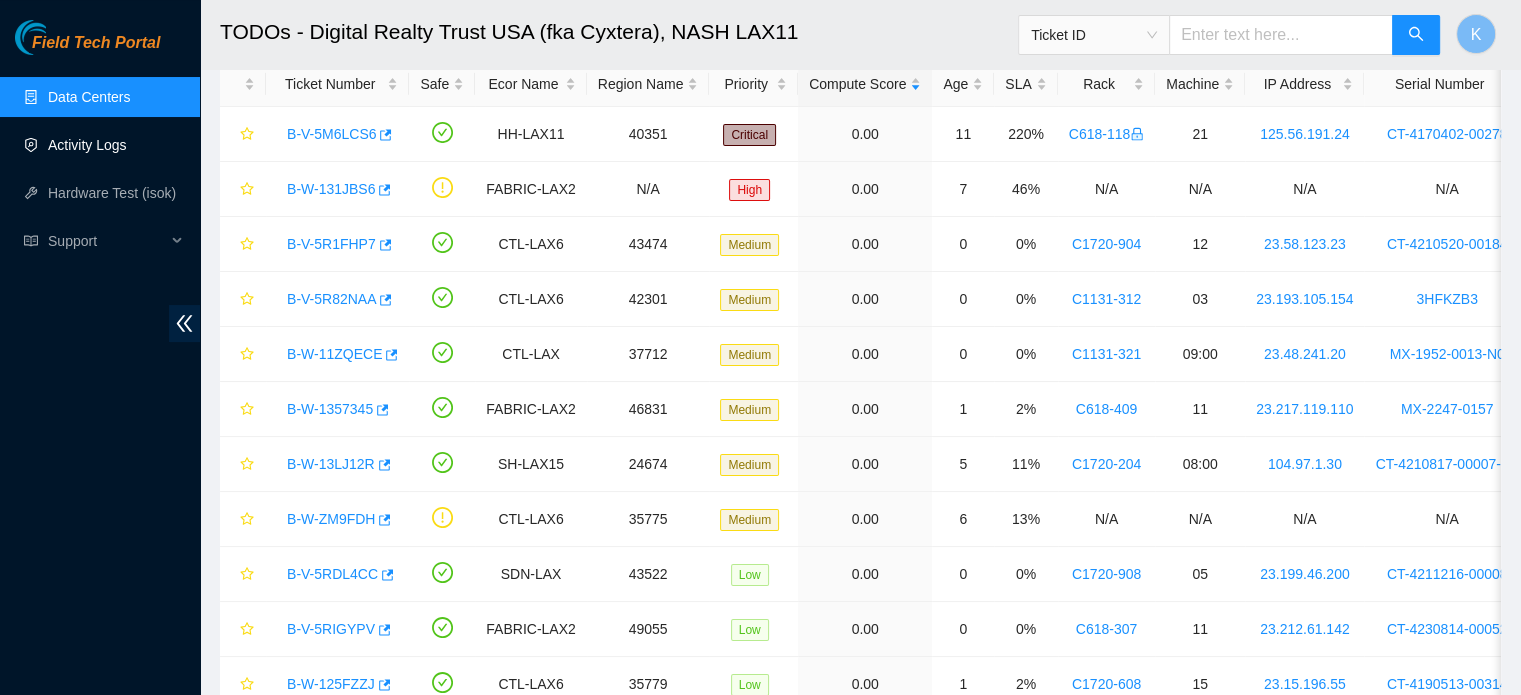 click on "Activity Logs" at bounding box center [87, 145] 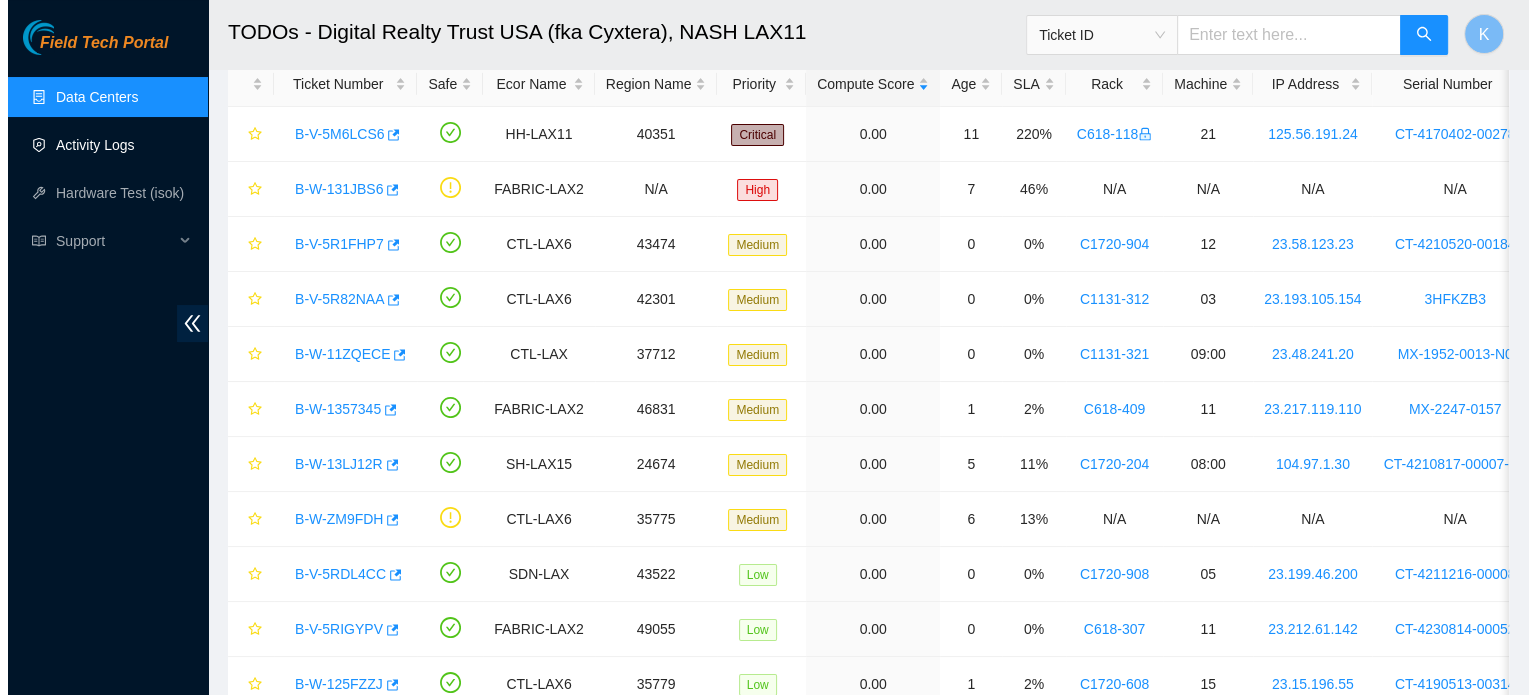 scroll, scrollTop: 0, scrollLeft: 0, axis: both 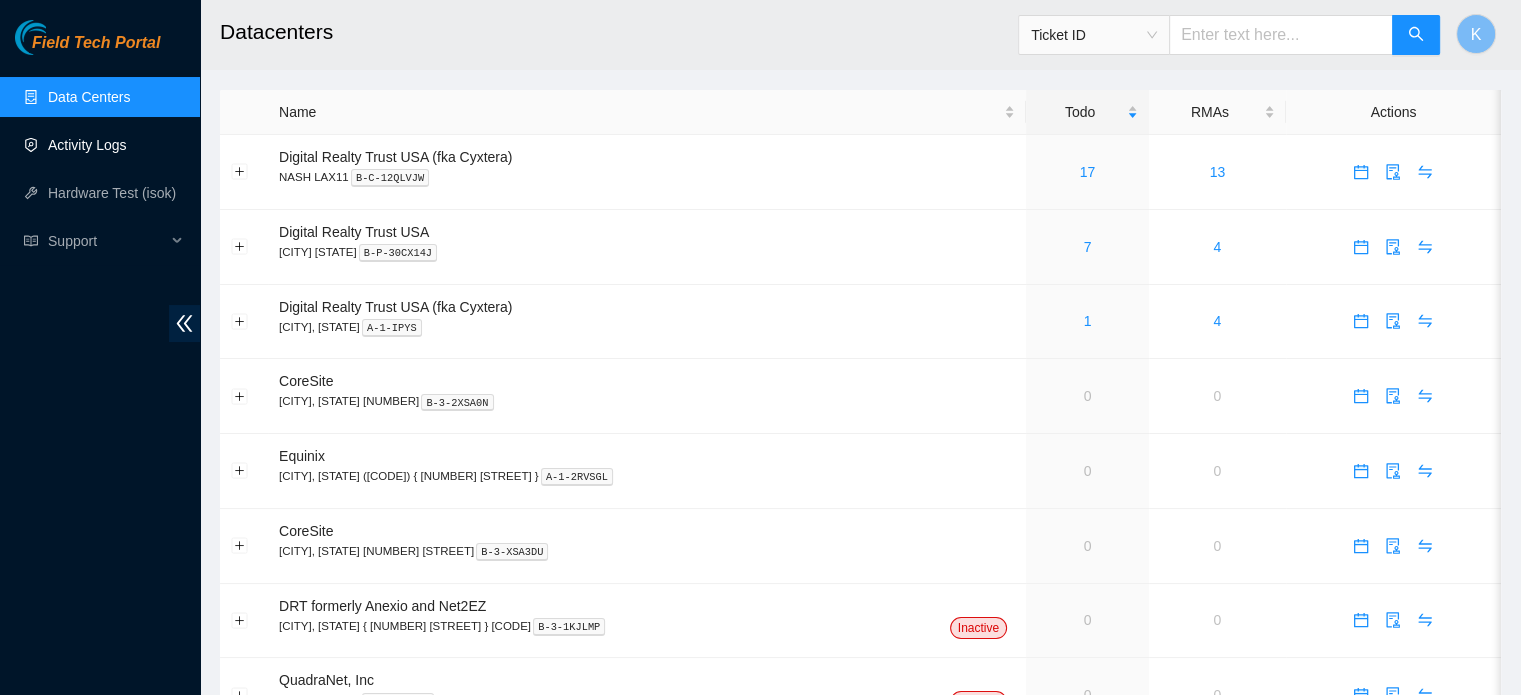 click on "Activity Logs" at bounding box center (87, 145) 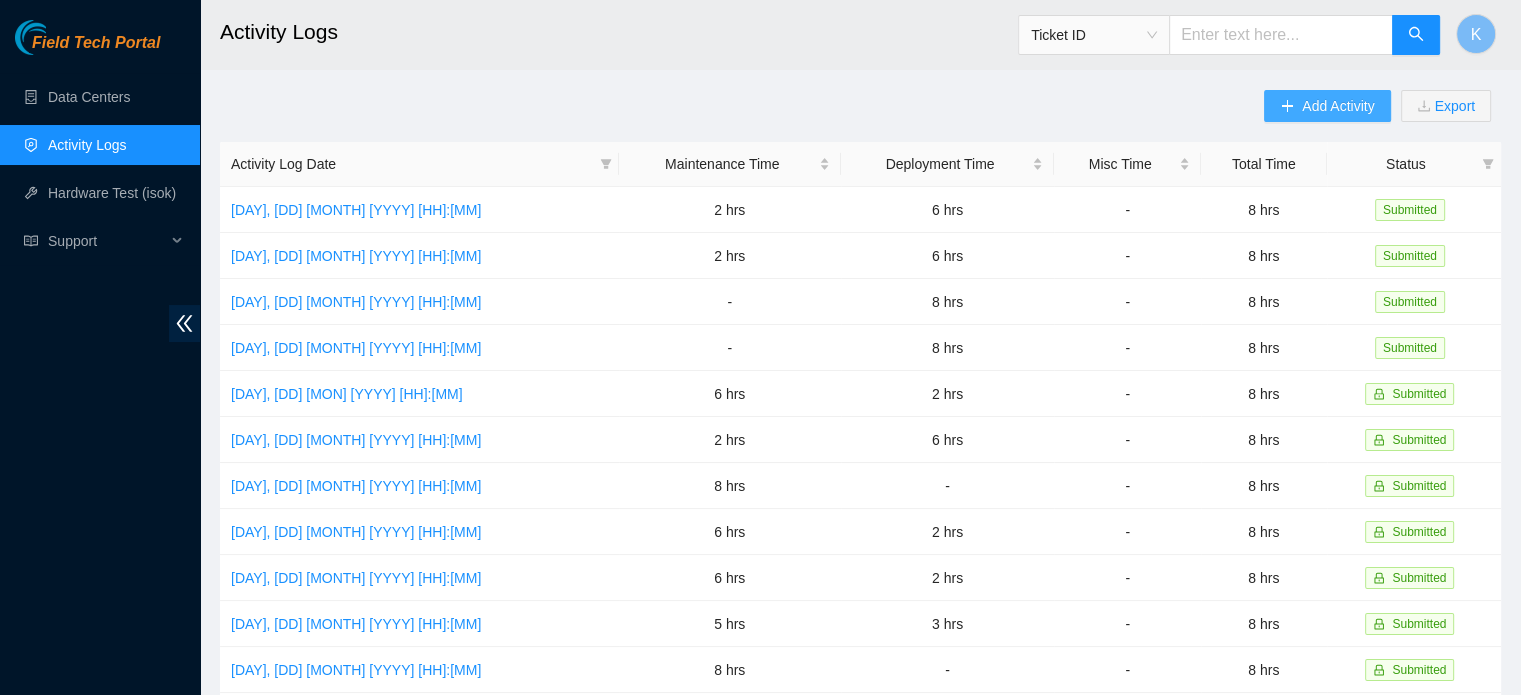 click on "Add Activity" at bounding box center (1338, 106) 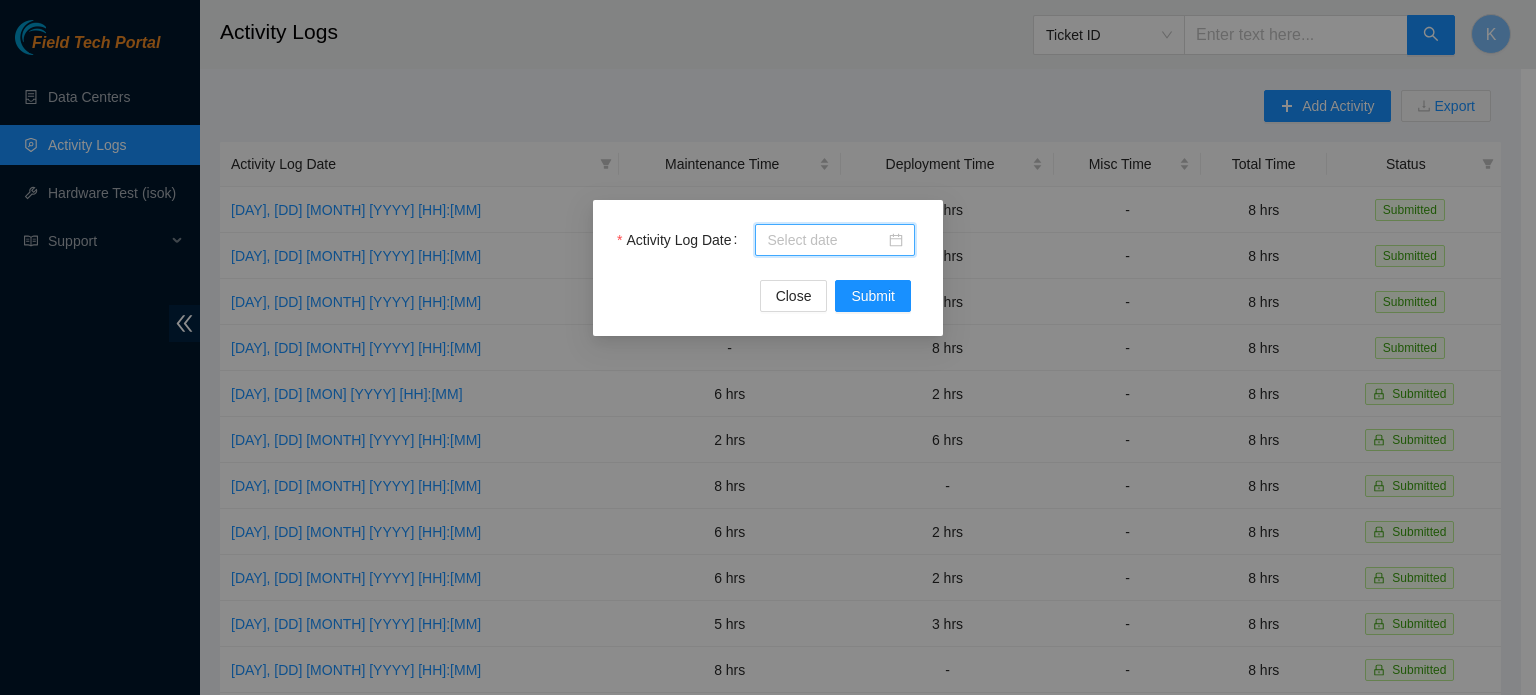 click on "Activity Log Date" at bounding box center [826, 240] 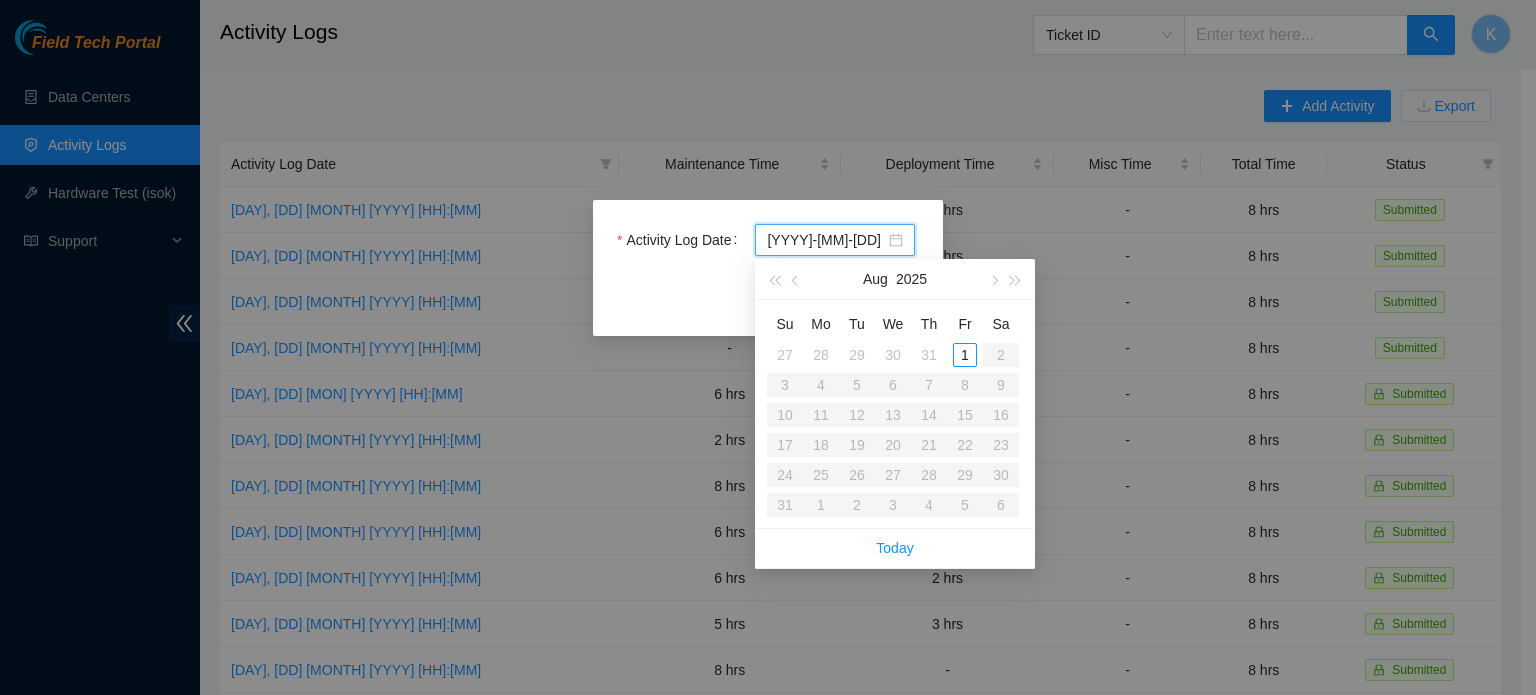 type on "[YYYY]-[MM]-[DD]" 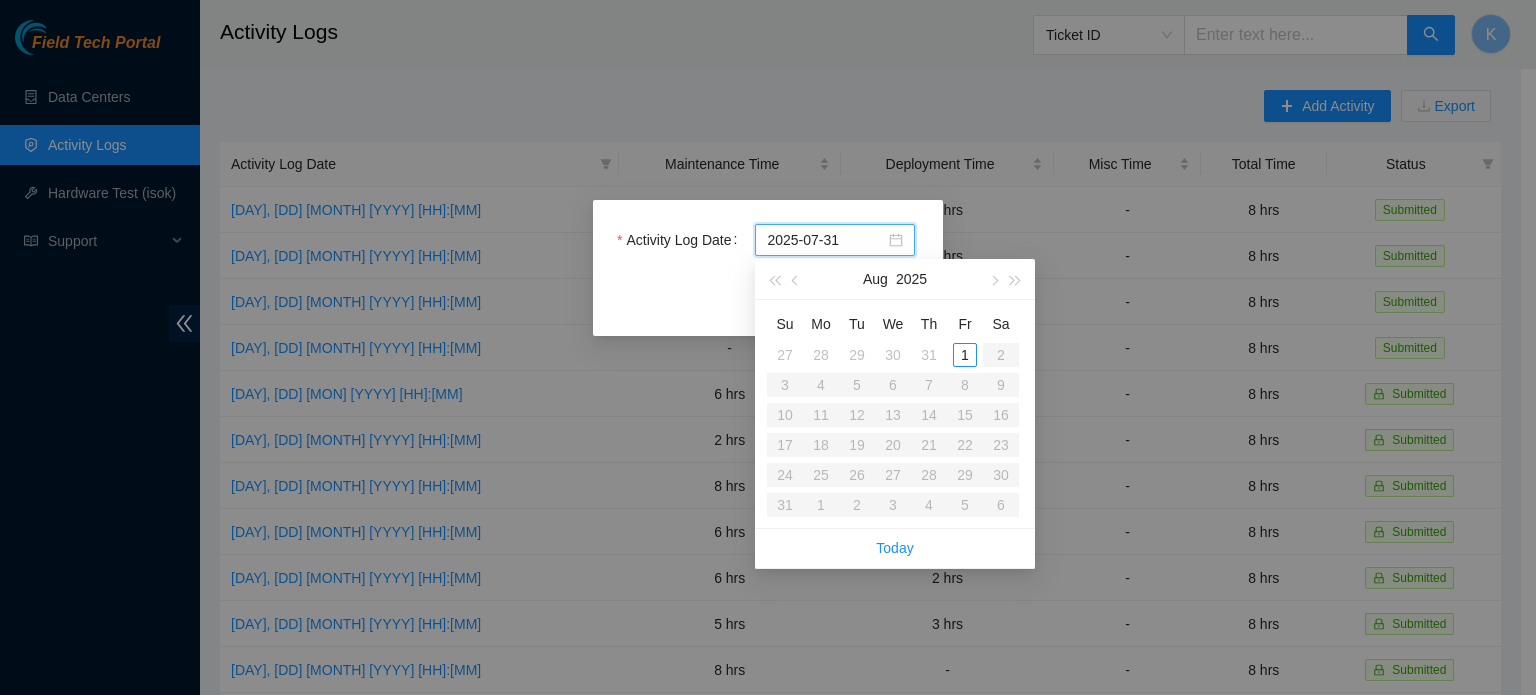 type on "[YYYY]-[MM]-[DD]" 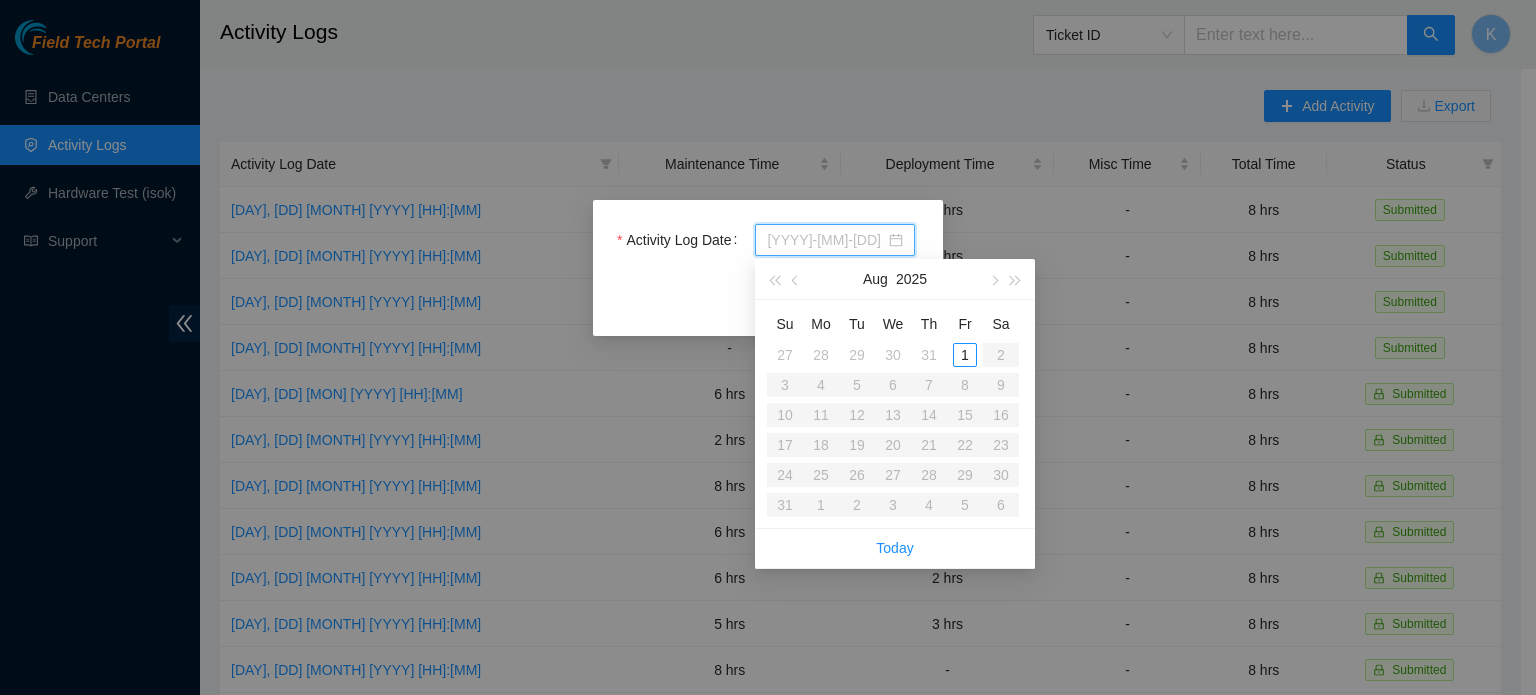 click on "1" at bounding box center [965, 355] 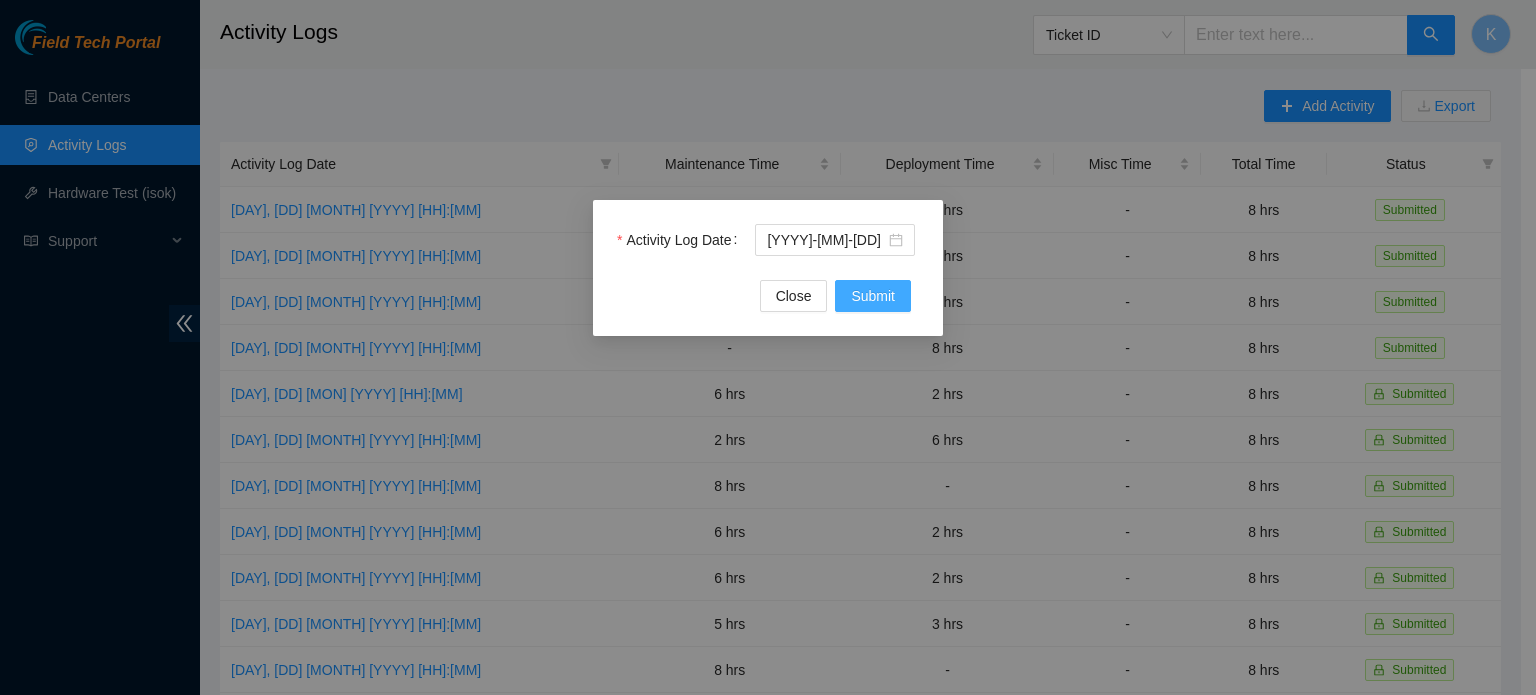 click on "Submit" at bounding box center (873, 296) 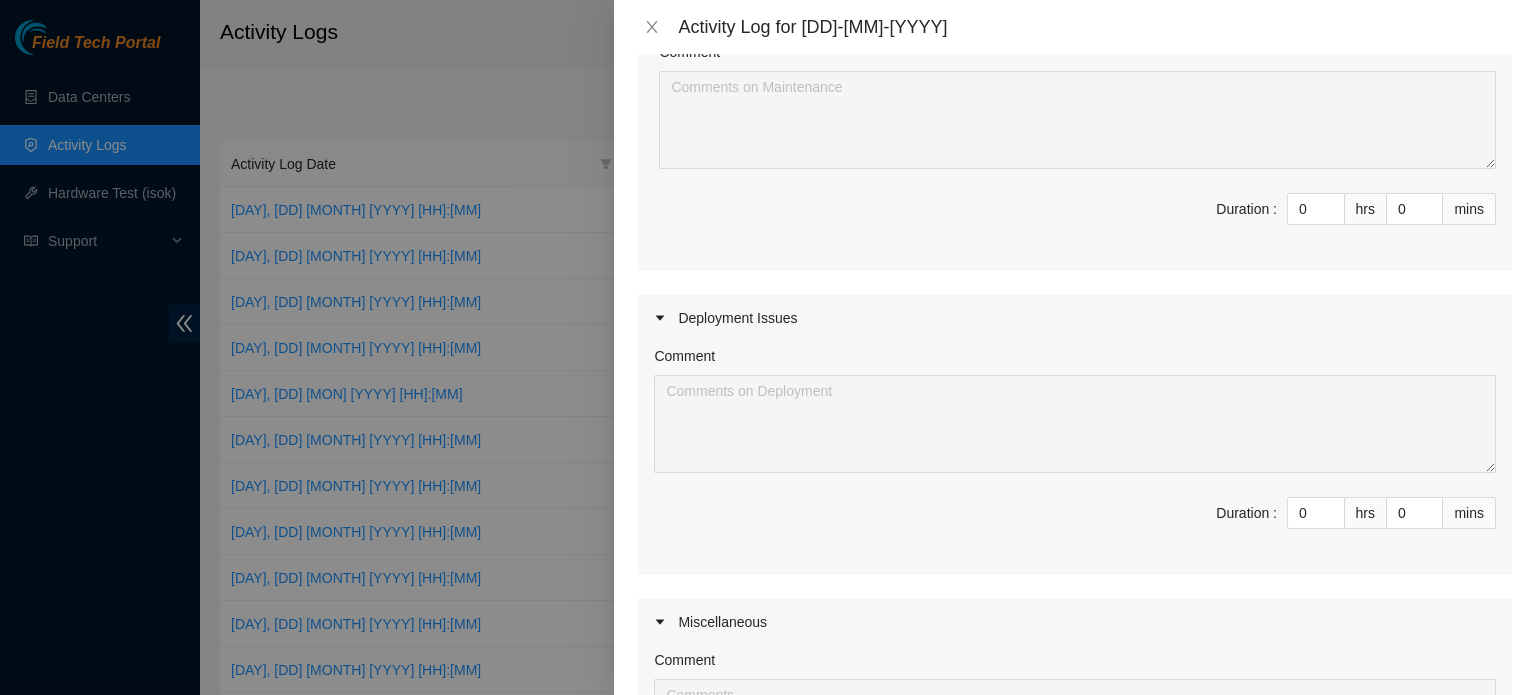 scroll, scrollTop: 61, scrollLeft: 0, axis: vertical 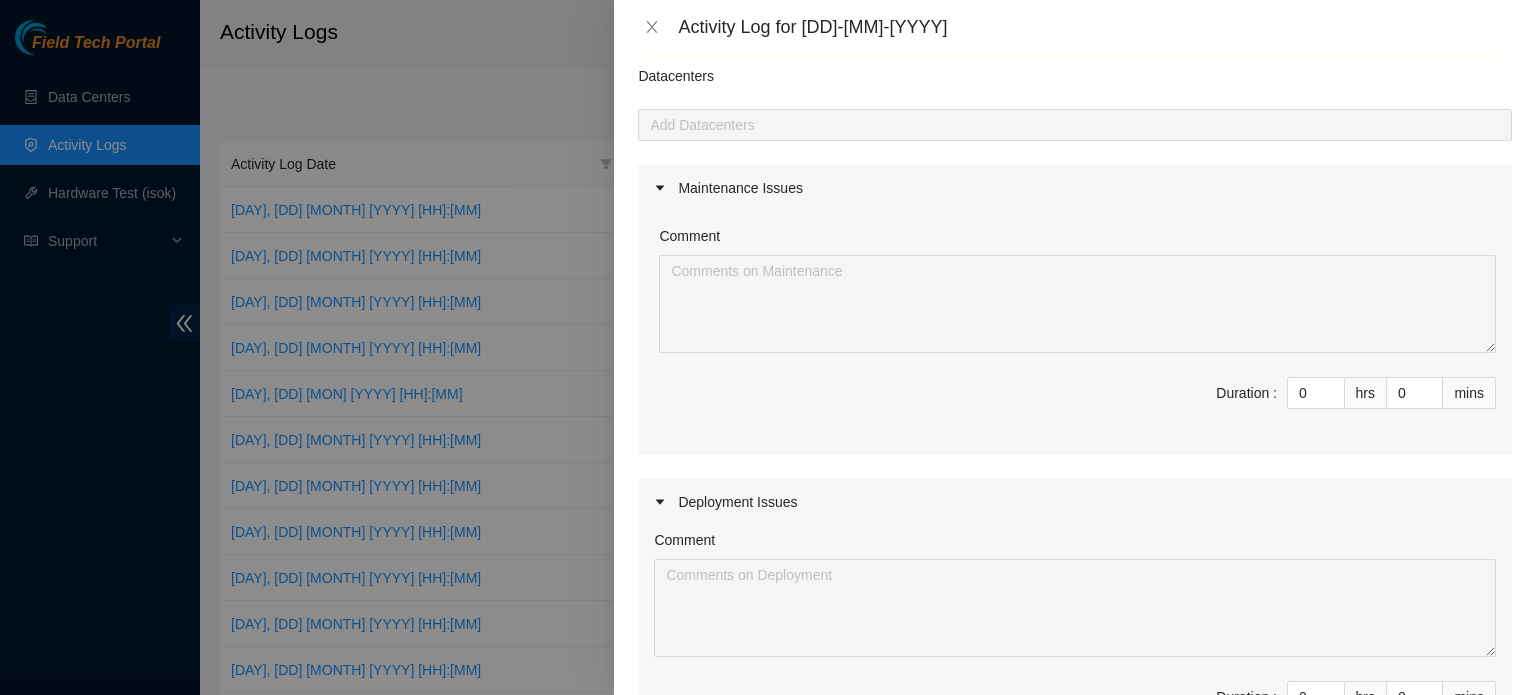 click on "0" at bounding box center (1316, 393) 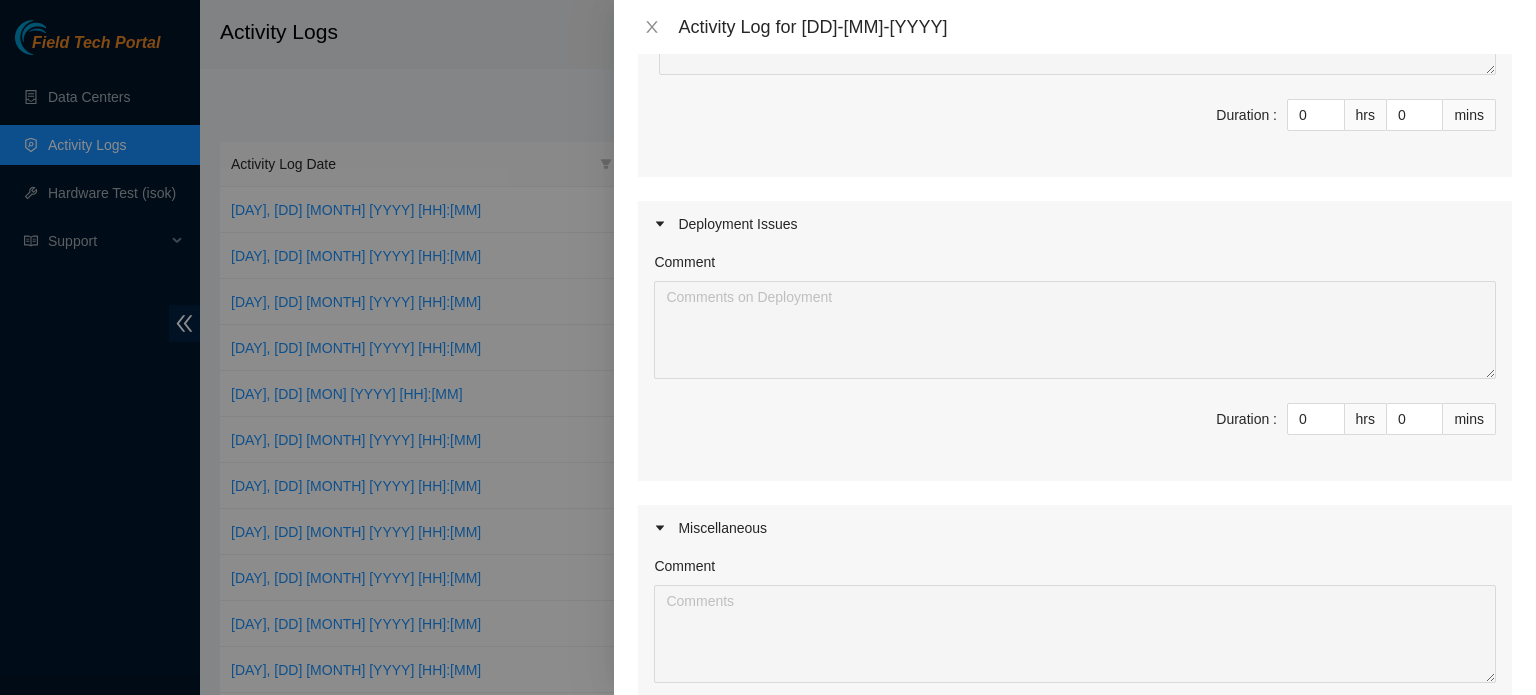 scroll, scrollTop: 376, scrollLeft: 0, axis: vertical 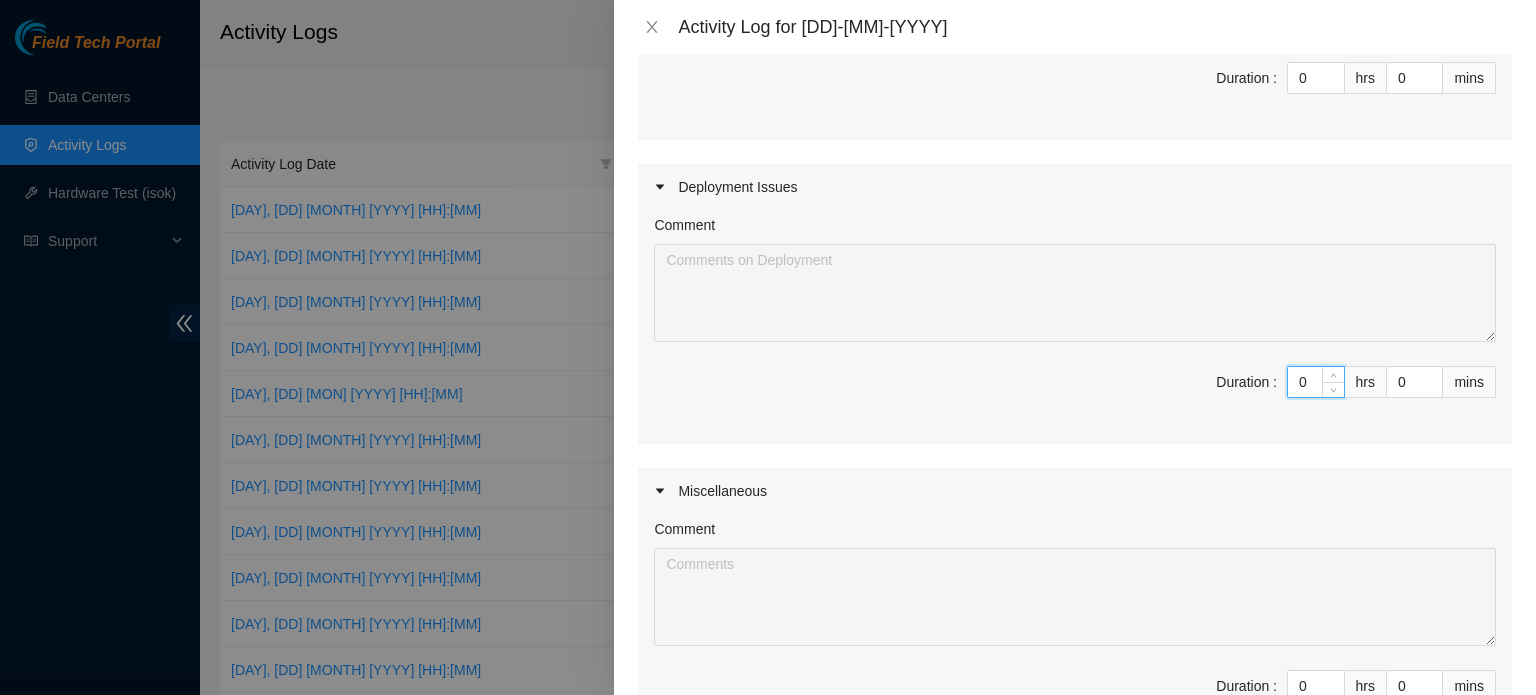 click on "0" at bounding box center (1316, 382) 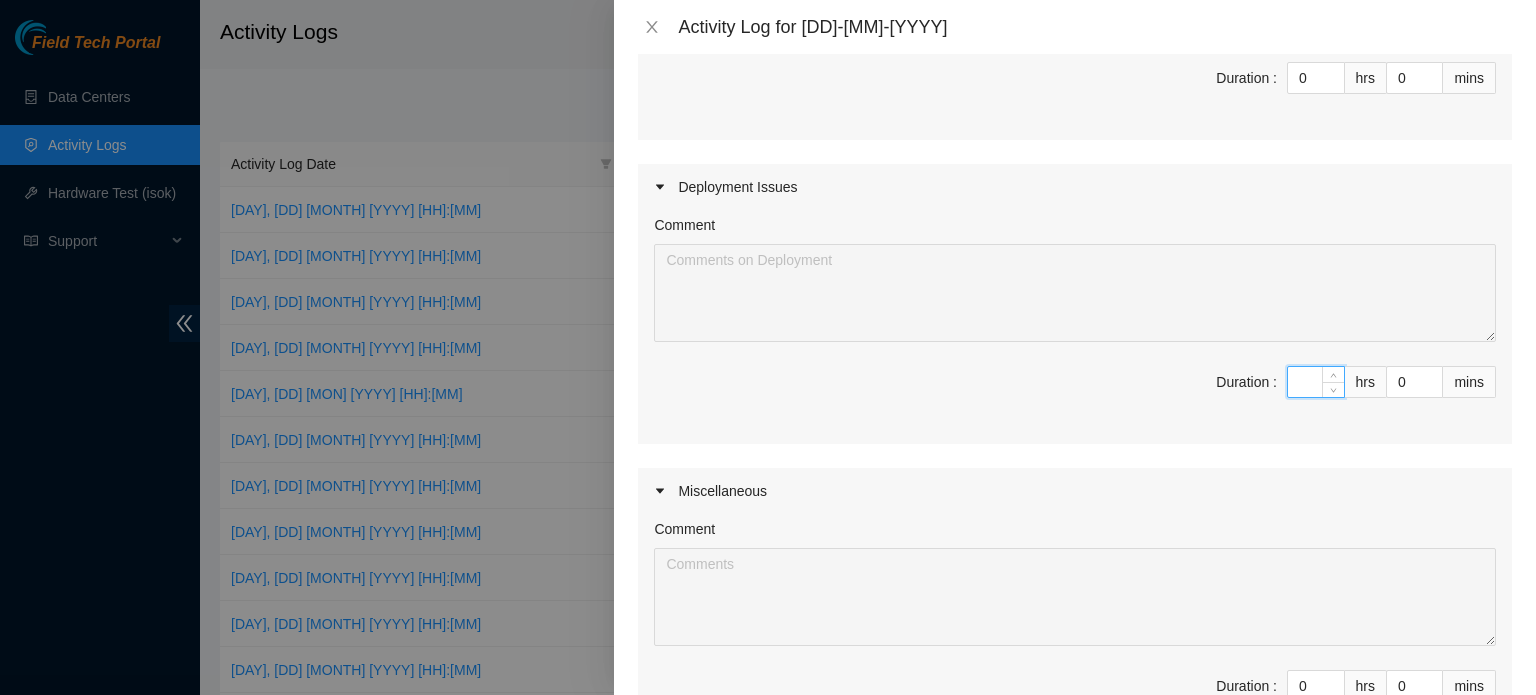 type on "\" 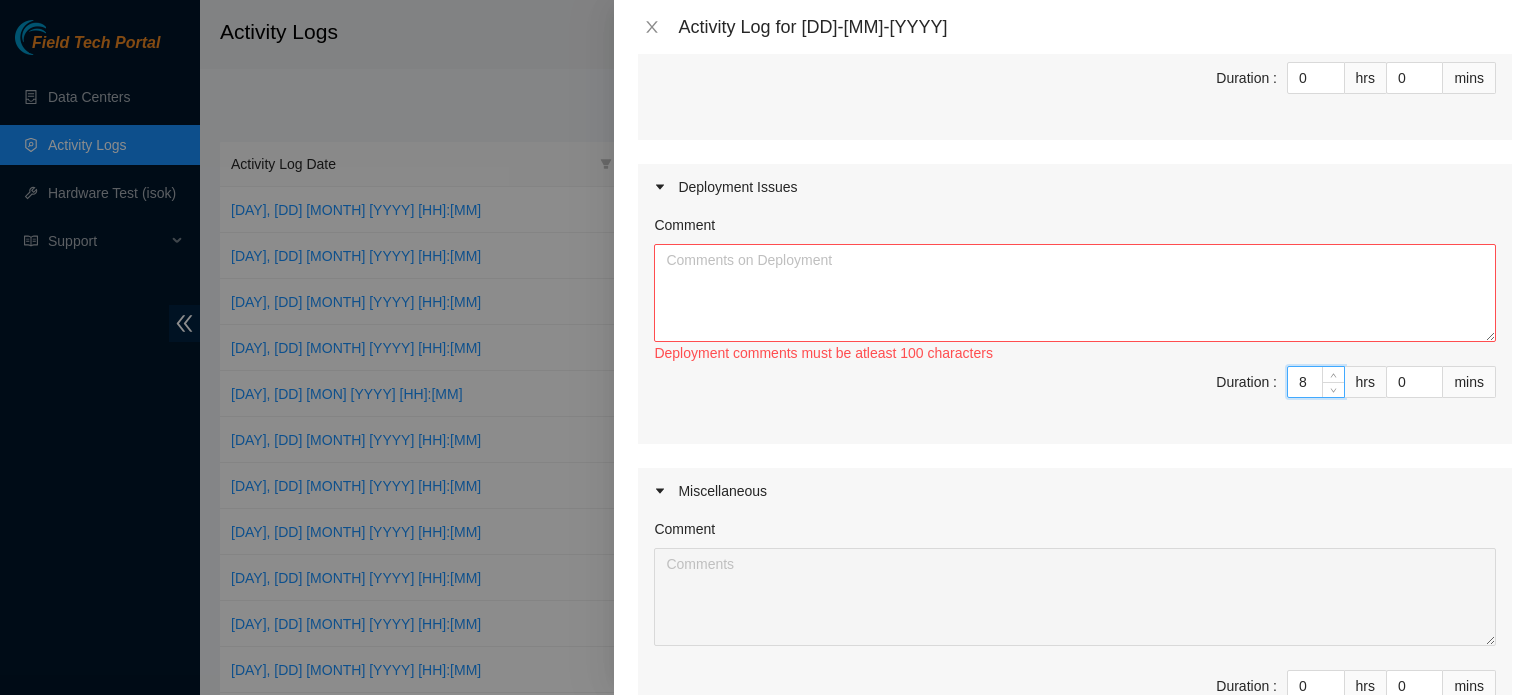 type on "8" 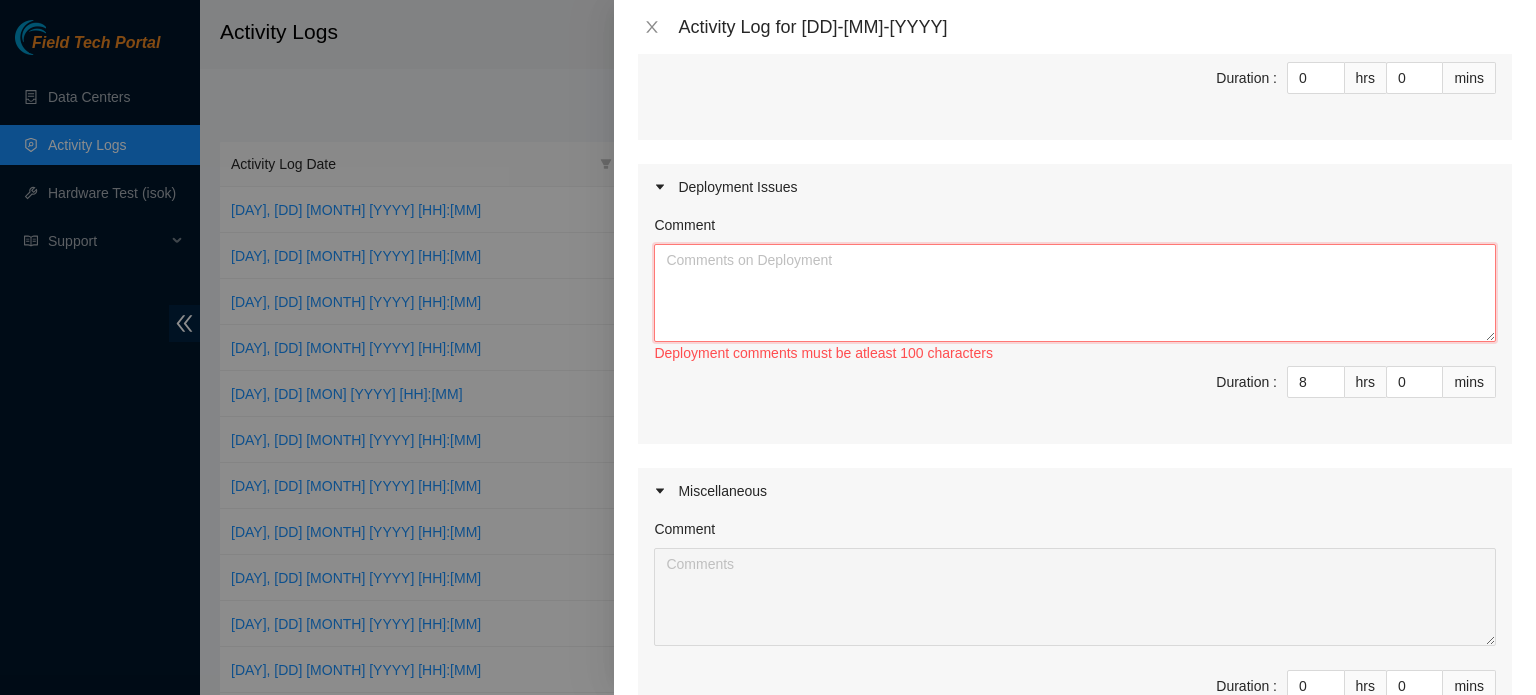 click on "Comment" at bounding box center (1075, 293) 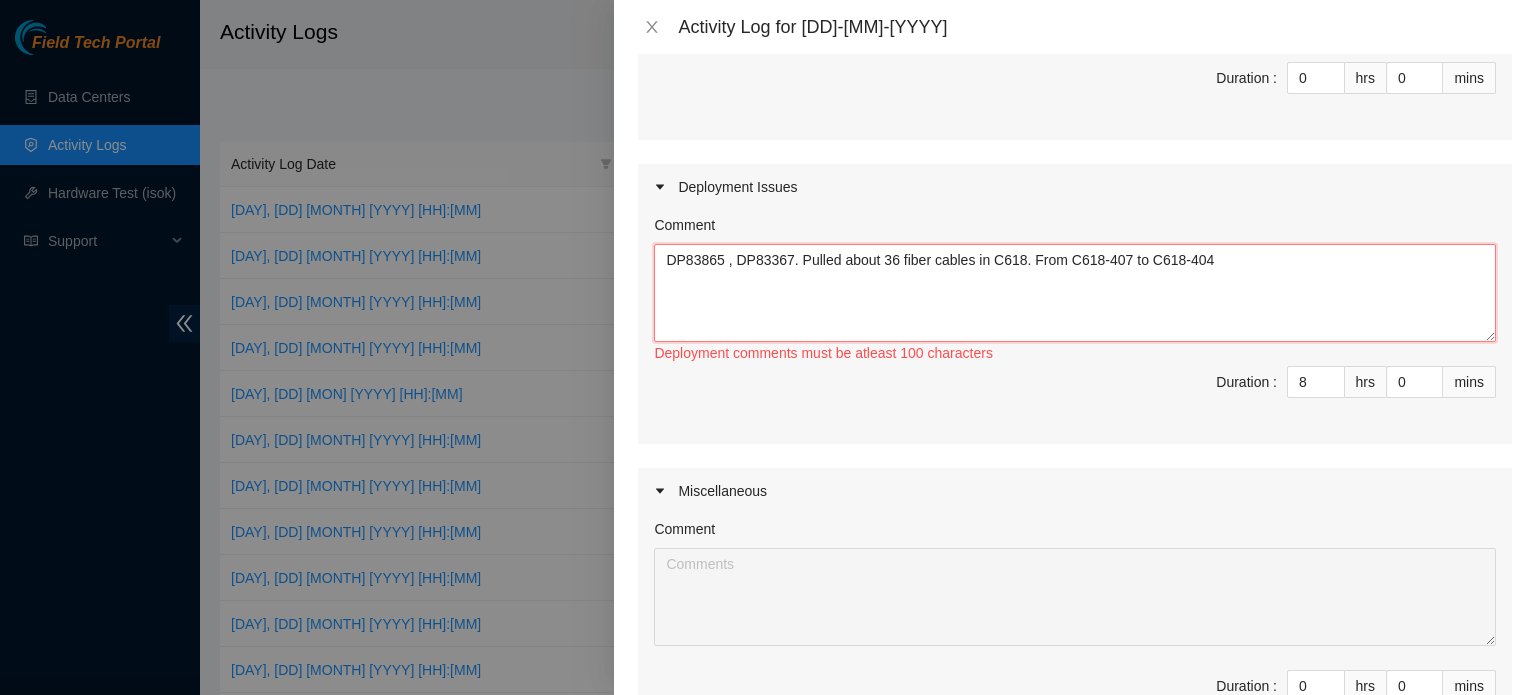 click on "DP83865 , DP83367. Pulled about 36 fiber cables in C618. From C618-407 to C618-404" at bounding box center [1075, 293] 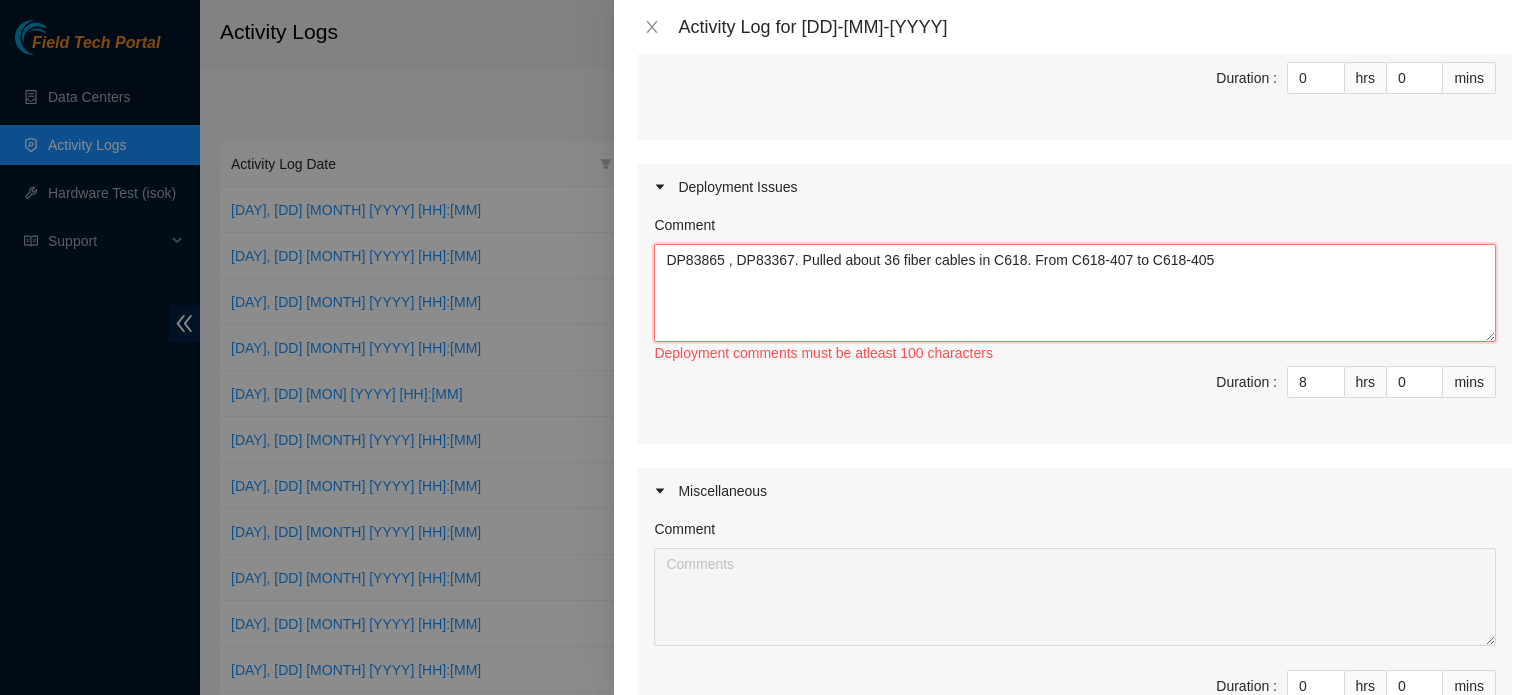 click on "DP83865 , DP83367. Pulled about 36 fiber cables in C618. From C618-407 to C618-405" at bounding box center [1075, 293] 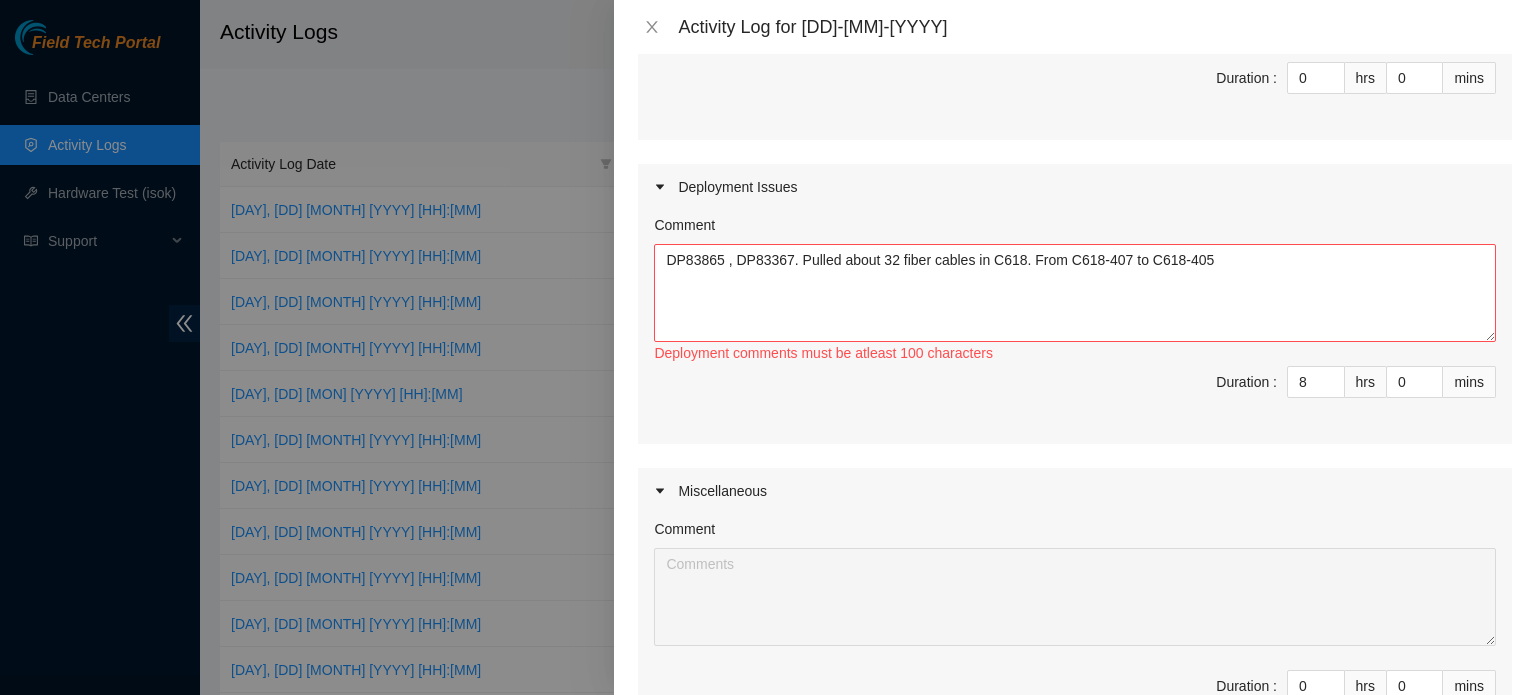 scroll, scrollTop: 643, scrollLeft: 0, axis: vertical 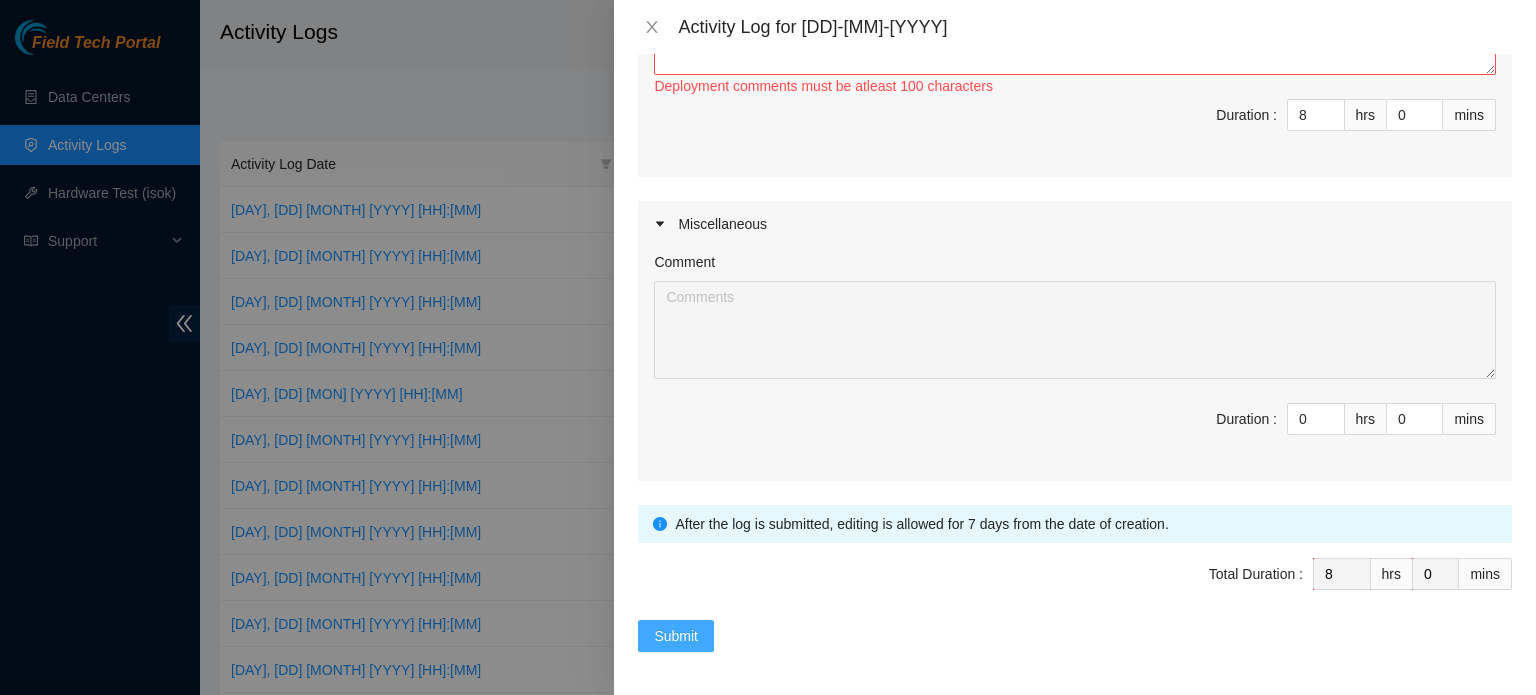 click on "Submit" at bounding box center [676, 636] 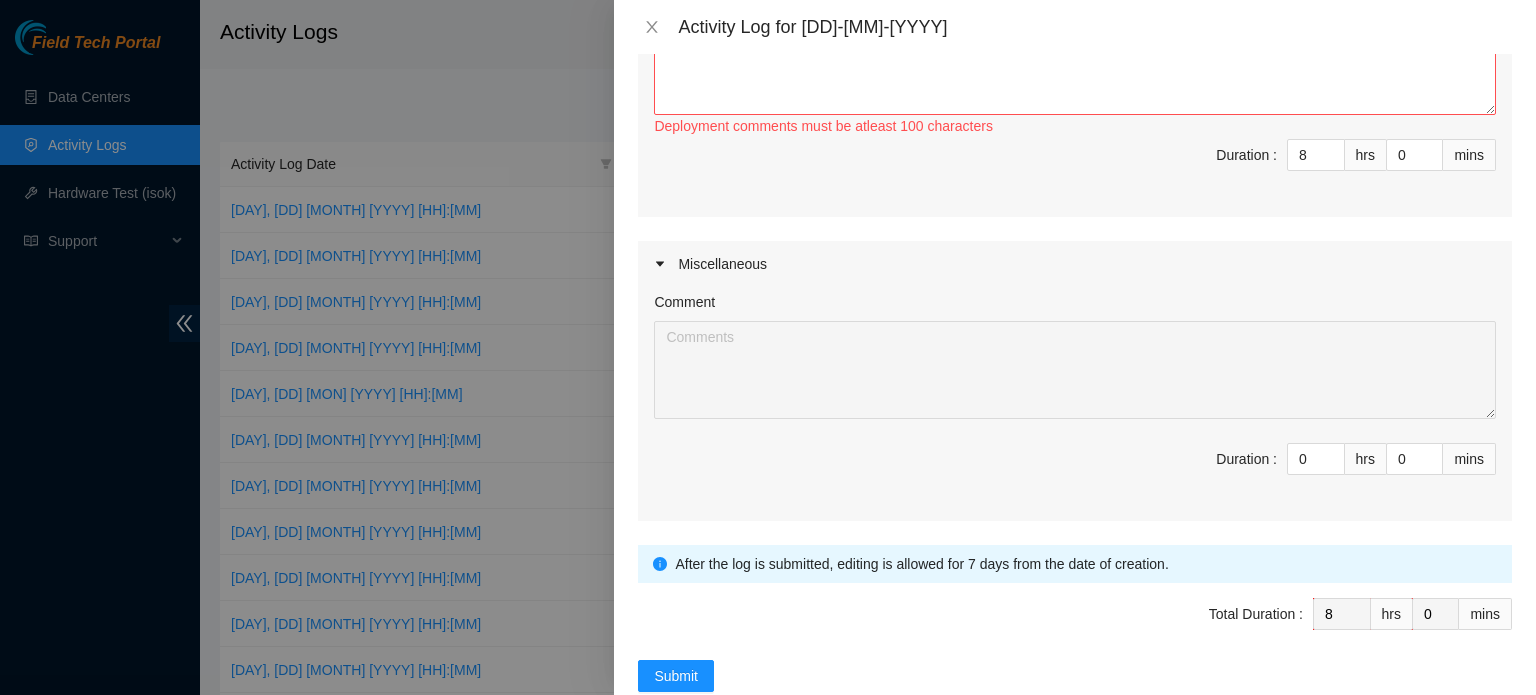 scroll, scrollTop: 509, scrollLeft: 0, axis: vertical 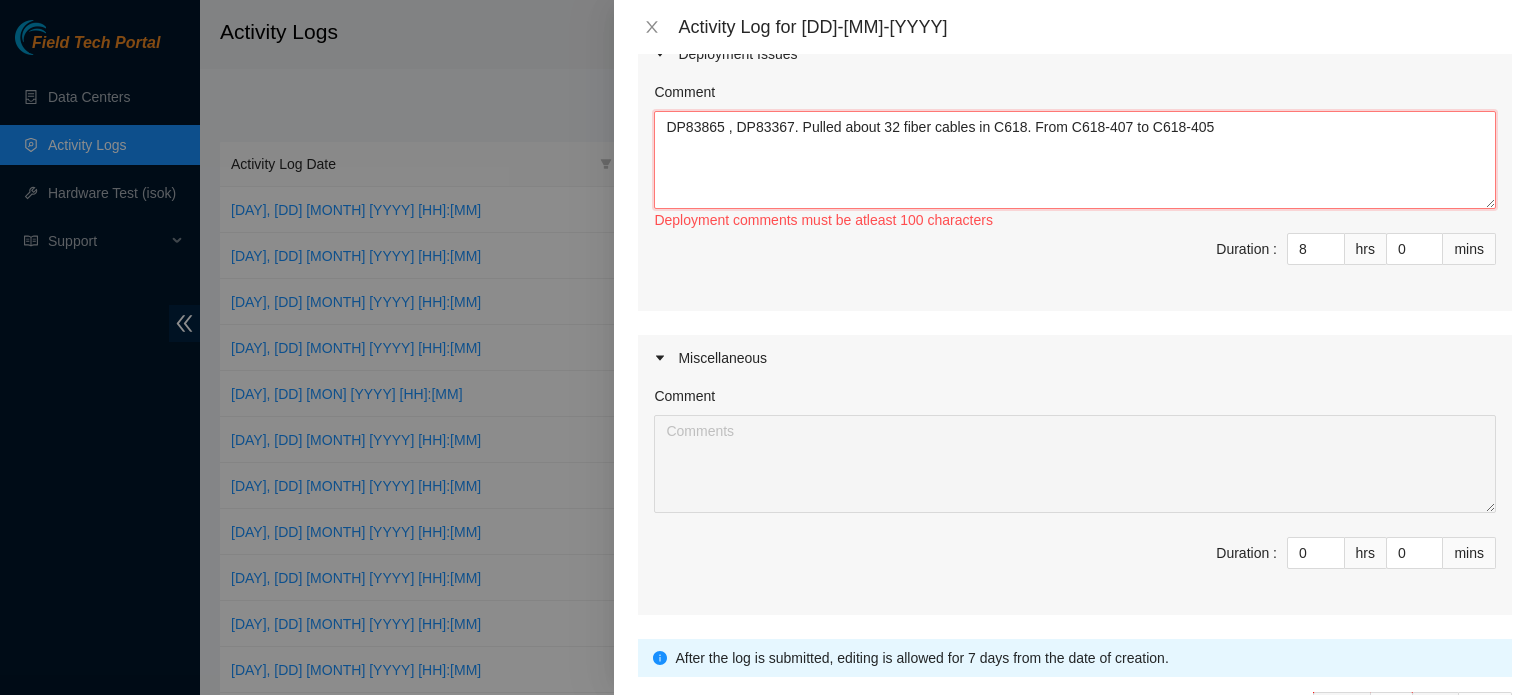 click on "DP83865 , DP83367. Pulled about 32 fiber cables in C618. From C618-407 to C618-405" at bounding box center [1075, 160] 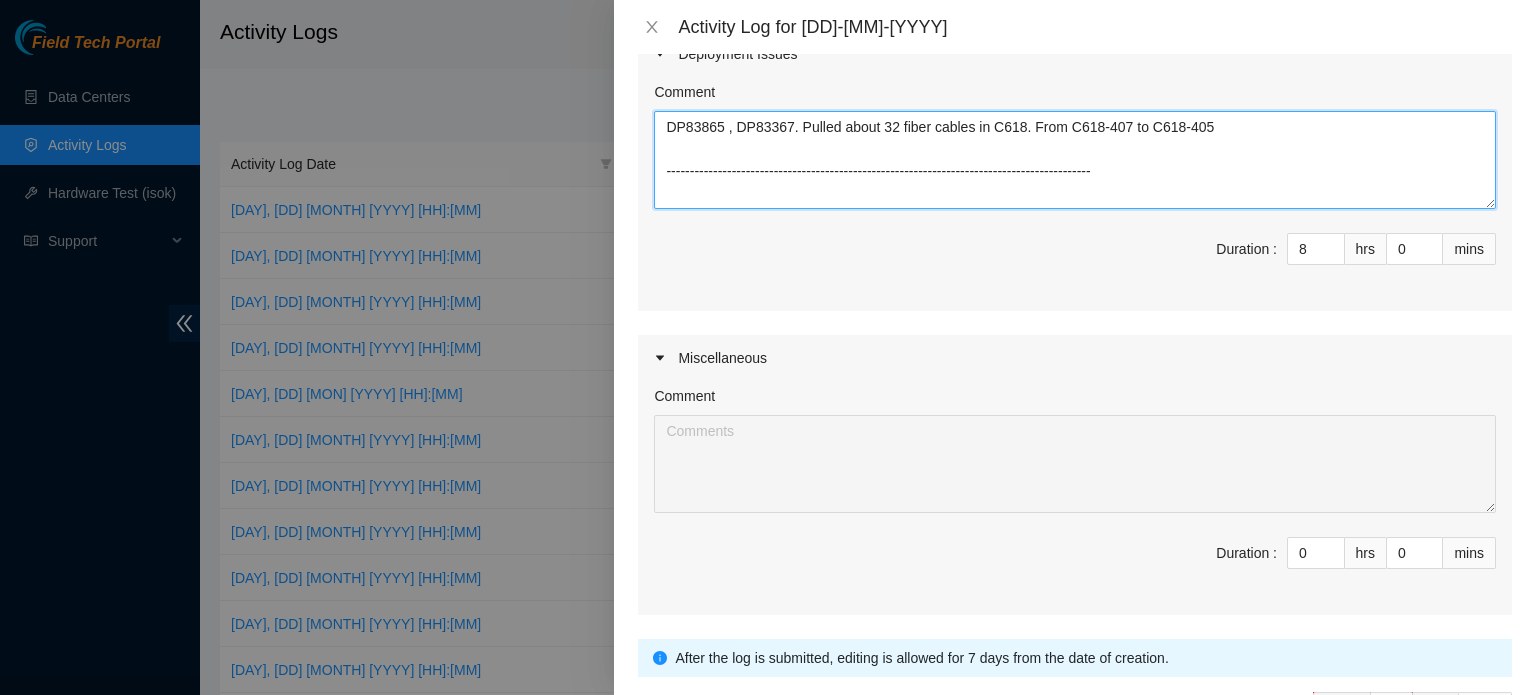 type on "DP83865 , DP83367. Pulled about 32 fiber cables in C618. From C618-407 to C618-405
-------------------------------------------------------------------------------------------" 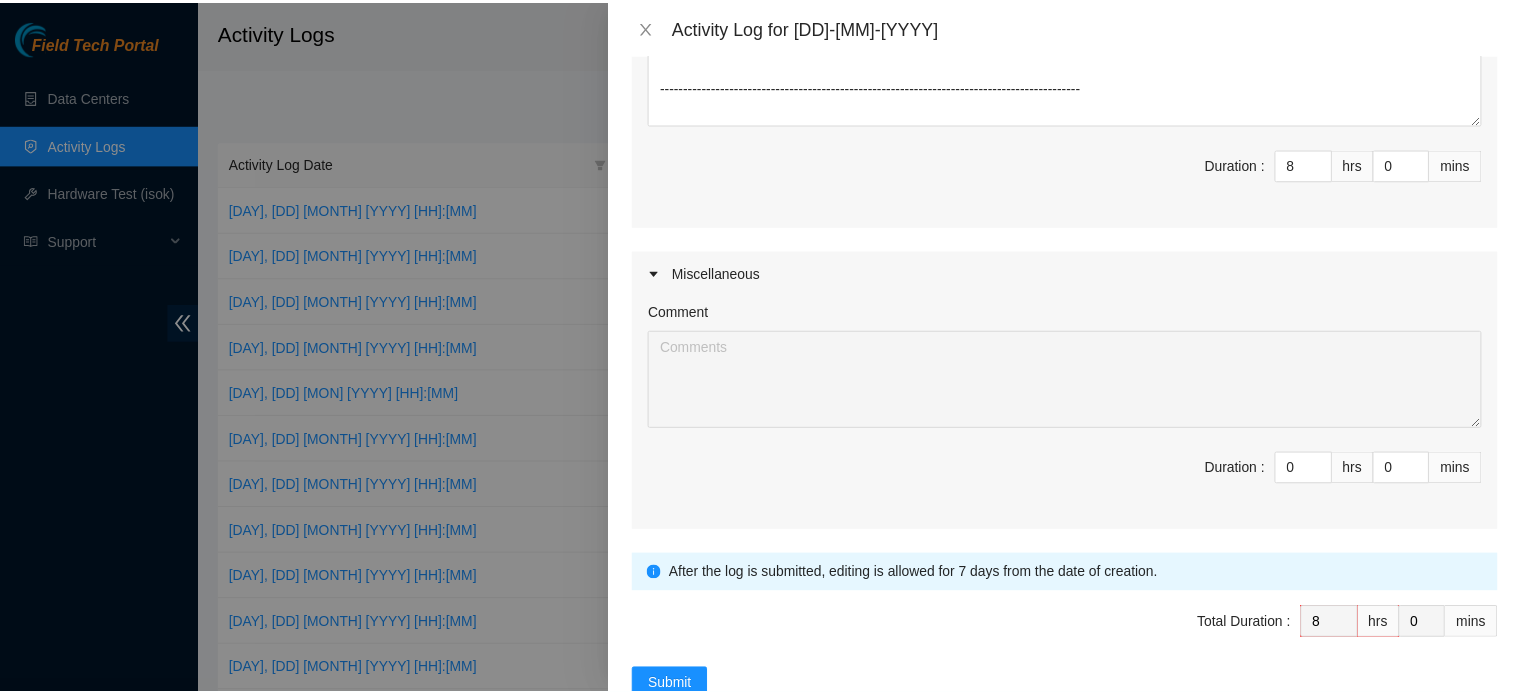 scroll, scrollTop: 643, scrollLeft: 0, axis: vertical 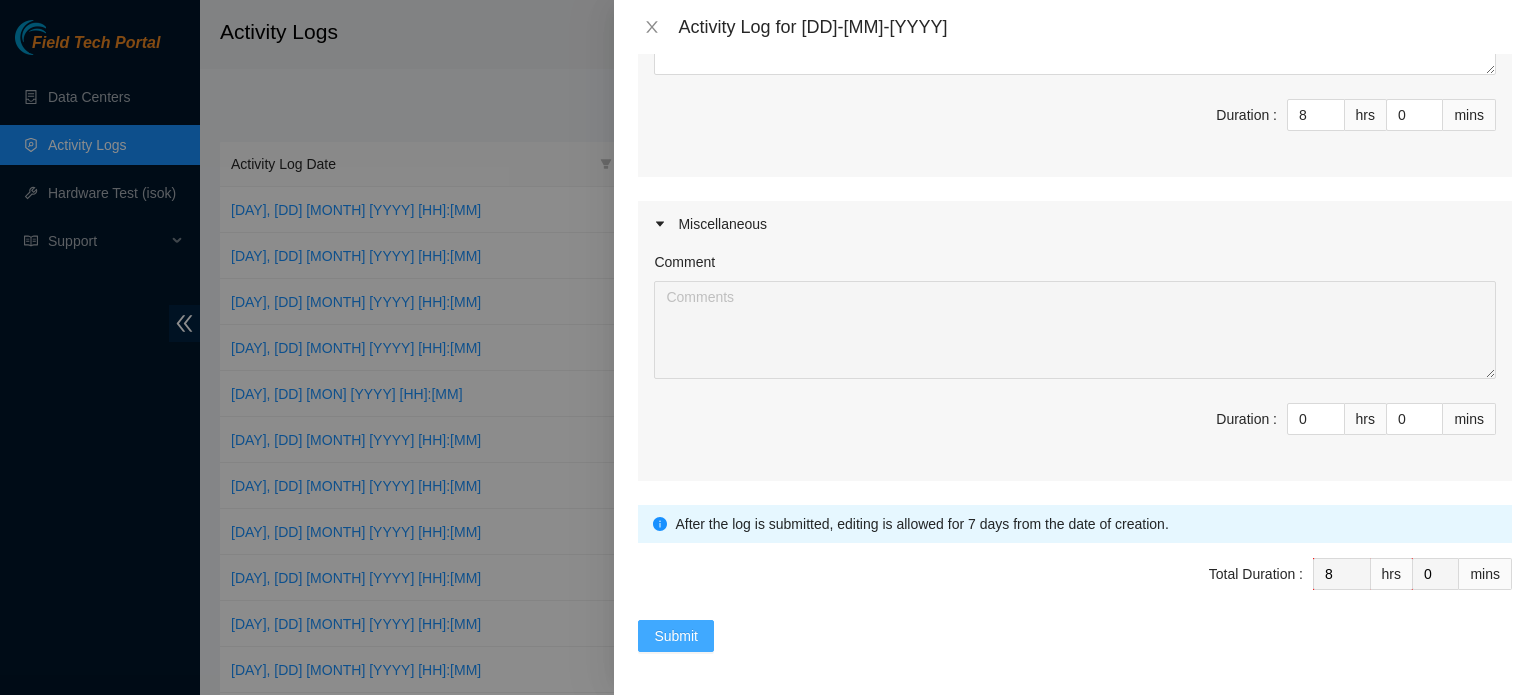 click on "Submit" at bounding box center [676, 636] 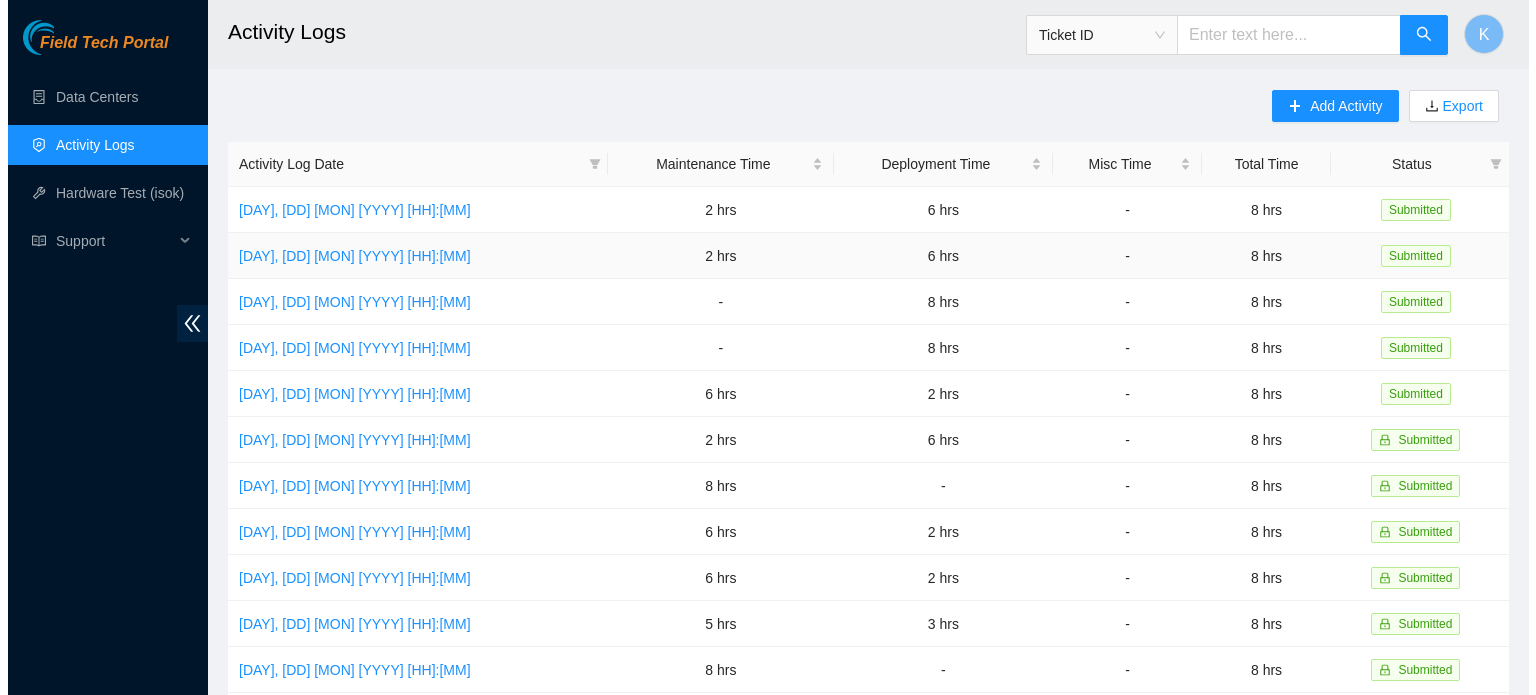 scroll, scrollTop: 0, scrollLeft: 0, axis: both 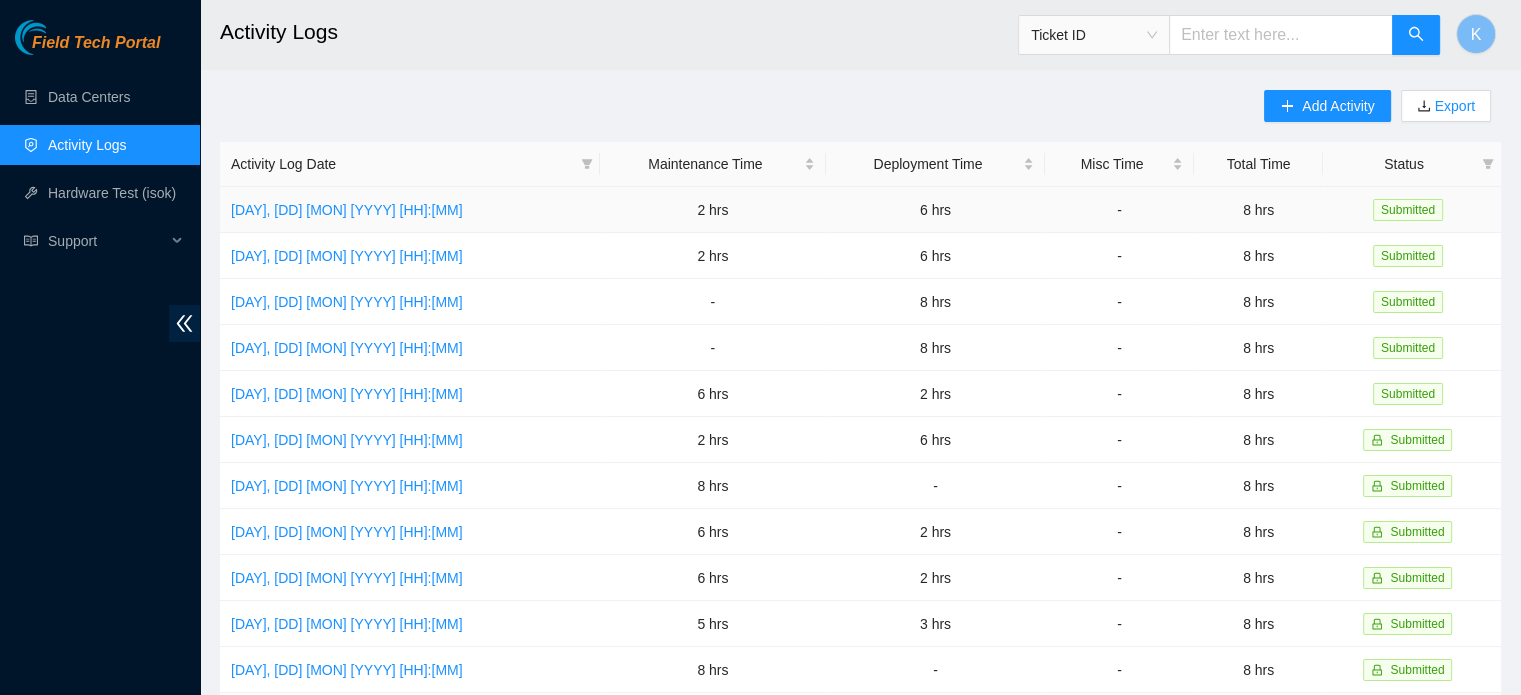 click on "[DAY], [DD] [MONTH] [YYYY] [HH]:[MM]" at bounding box center [347, 210] 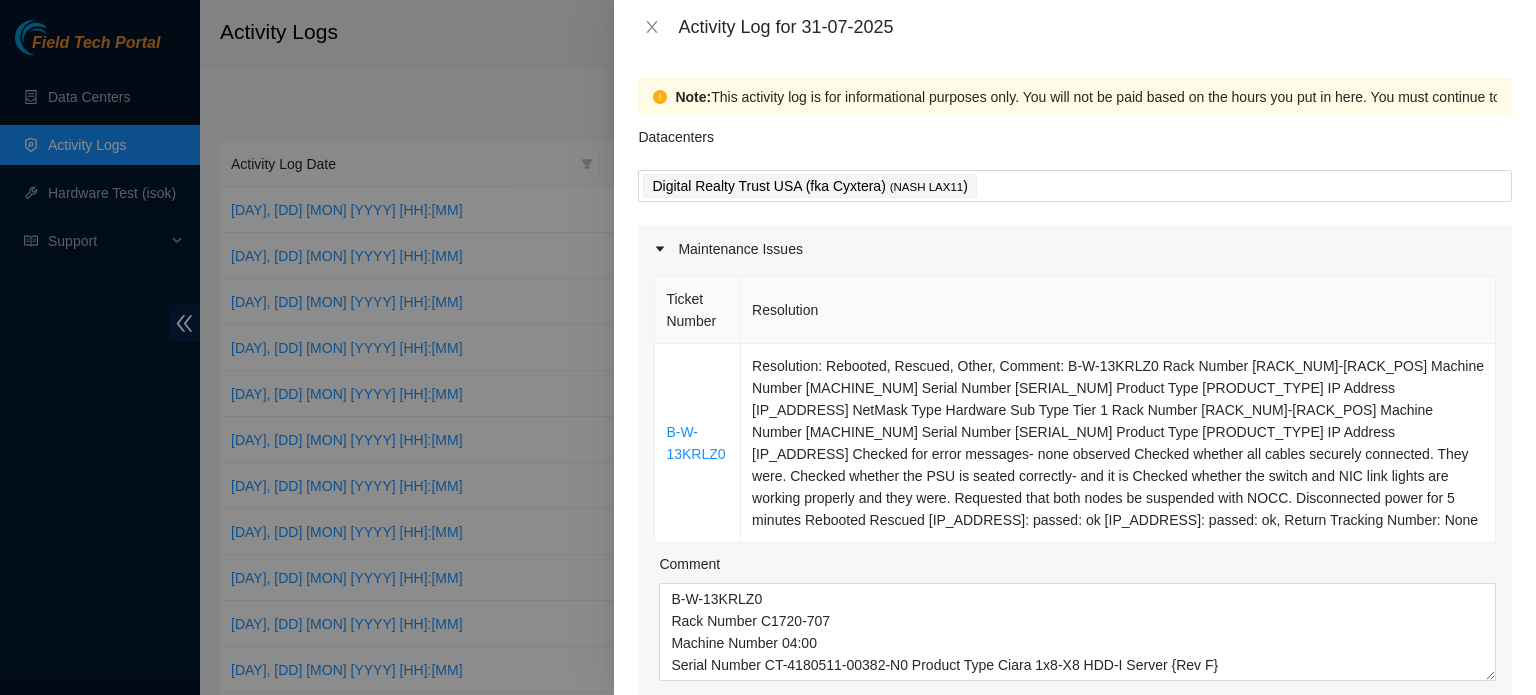 scroll, scrollTop: 560, scrollLeft: 0, axis: vertical 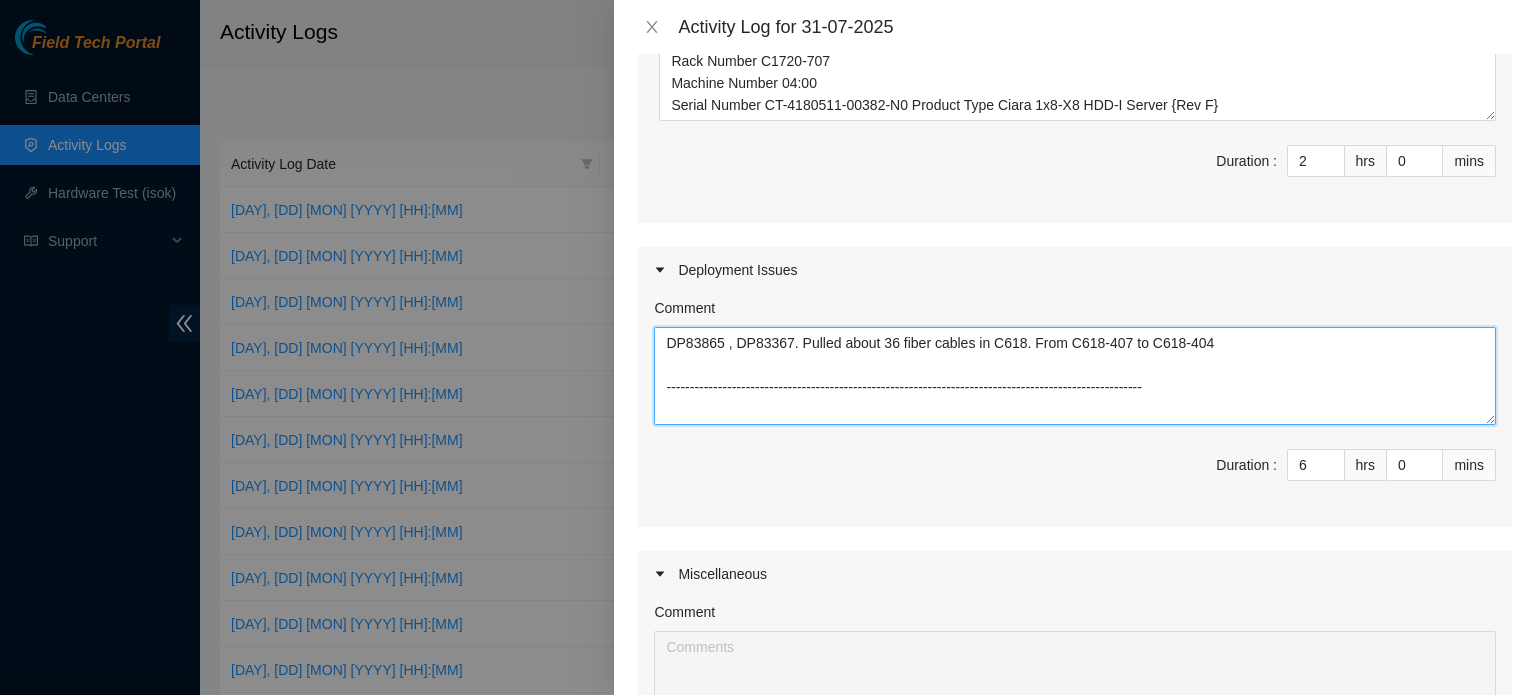 click on "DP83865 , DP83367. Pulled about 36 fiber cables in C618. From C618-407 to C618-404
------------------------------------------------------------------------------------------------------" at bounding box center [1075, 376] 